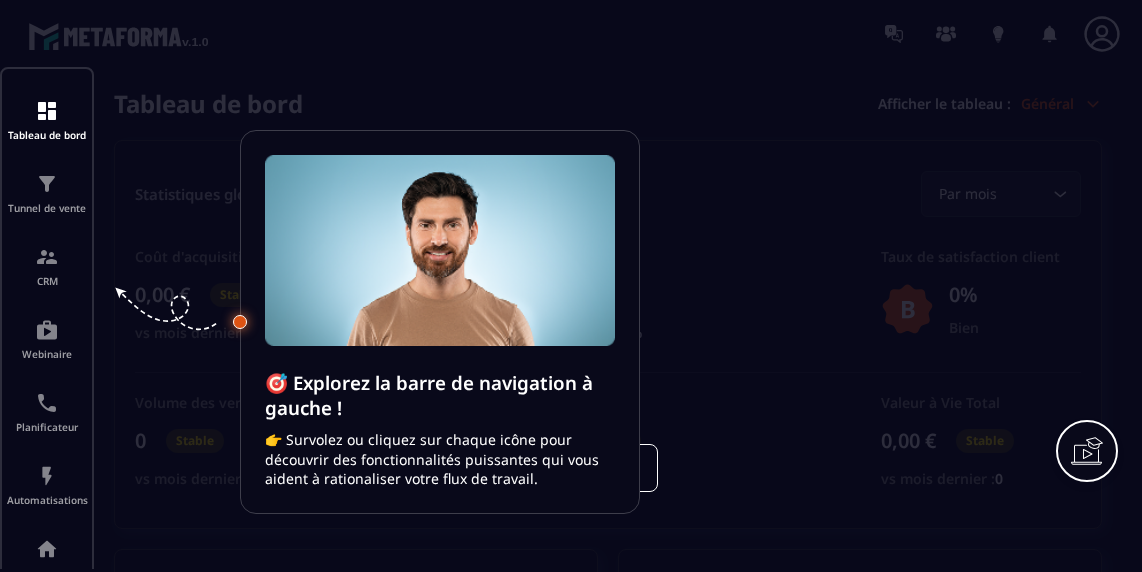 scroll, scrollTop: 0, scrollLeft: 0, axis: both 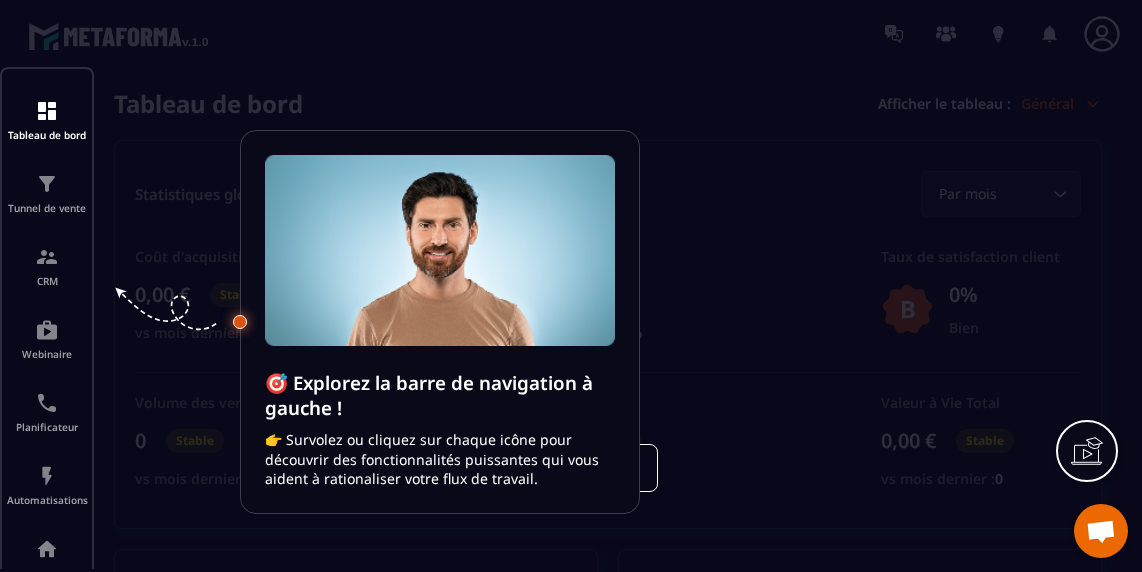 click on "🎯 Explorez la barre de navigation à gauche ! 👉 Survolez ou cliquez sur chaque icône pour découvrir des fonctionnalités puissantes qui vous aident à rationaliser votre flux de travail." at bounding box center [440, 322] 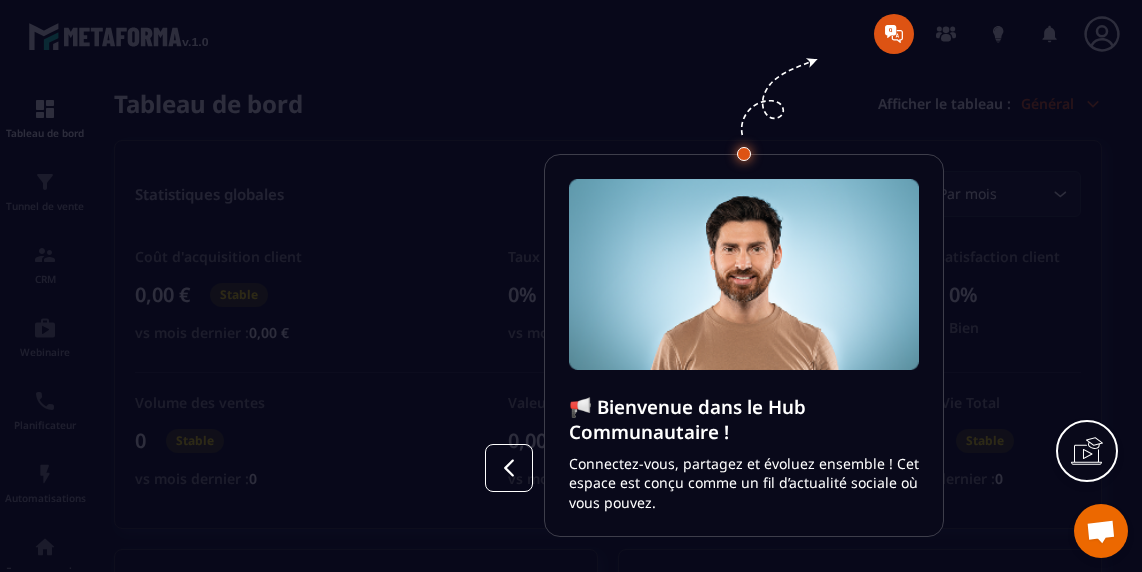 click at bounding box center [571, 286] 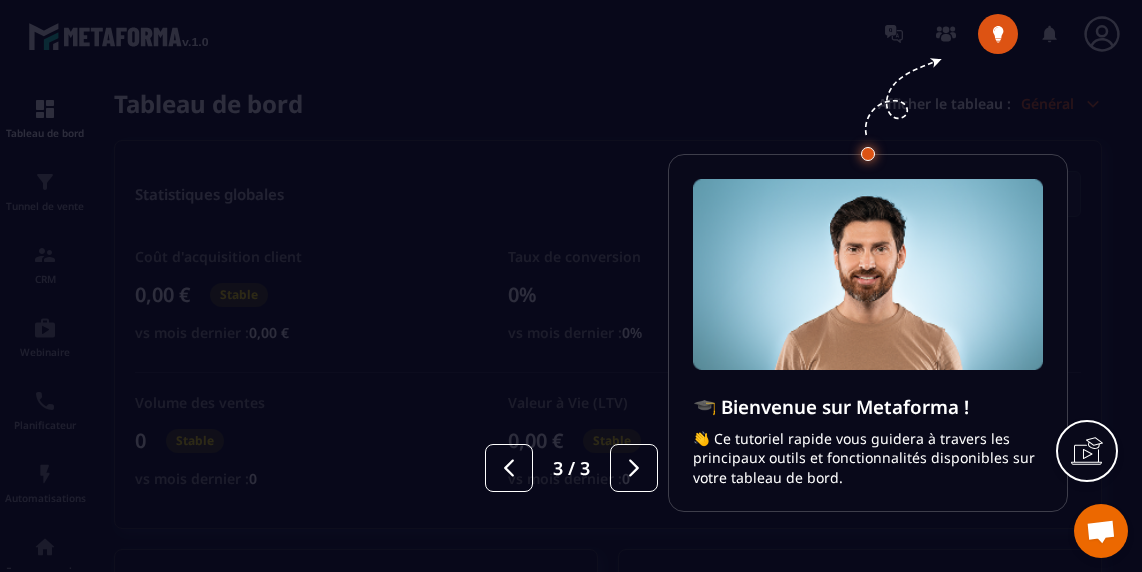 click at bounding box center [571, 286] 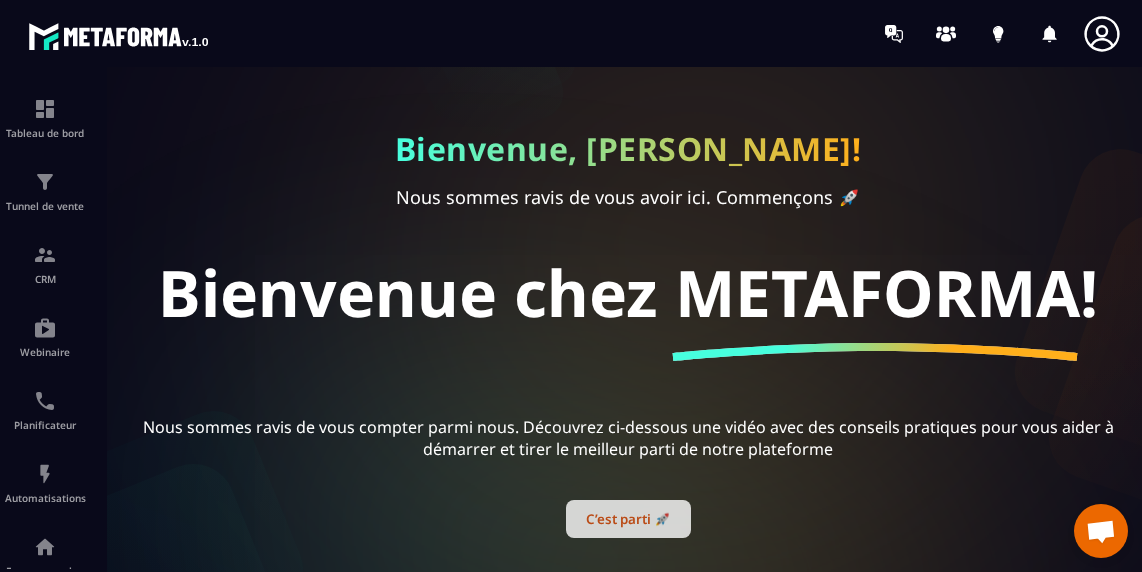 click on "C’est parti 🚀" at bounding box center [628, 519] 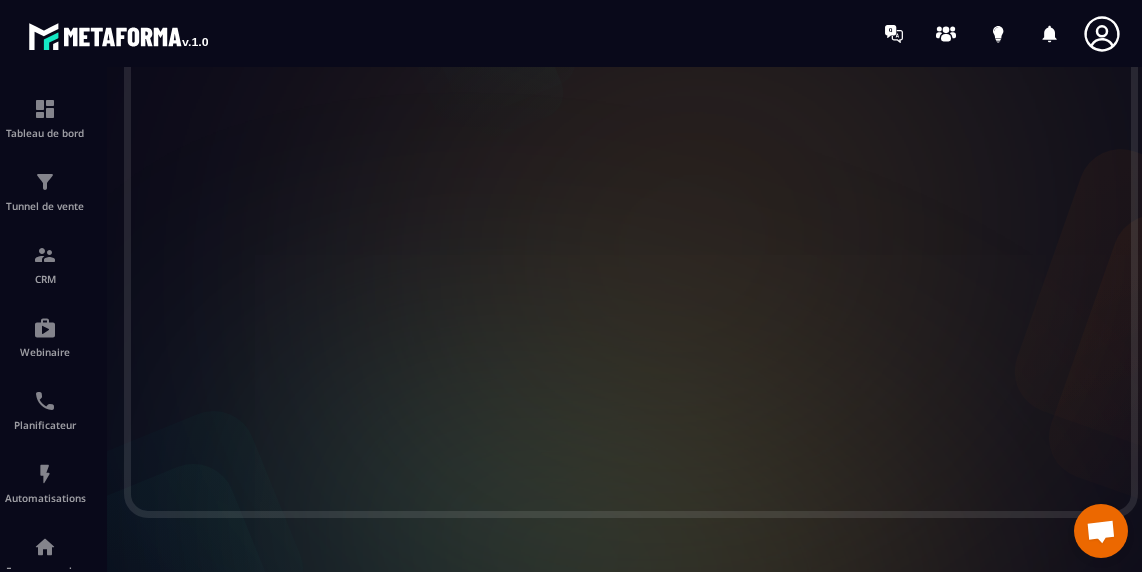 scroll, scrollTop: 646, scrollLeft: 0, axis: vertical 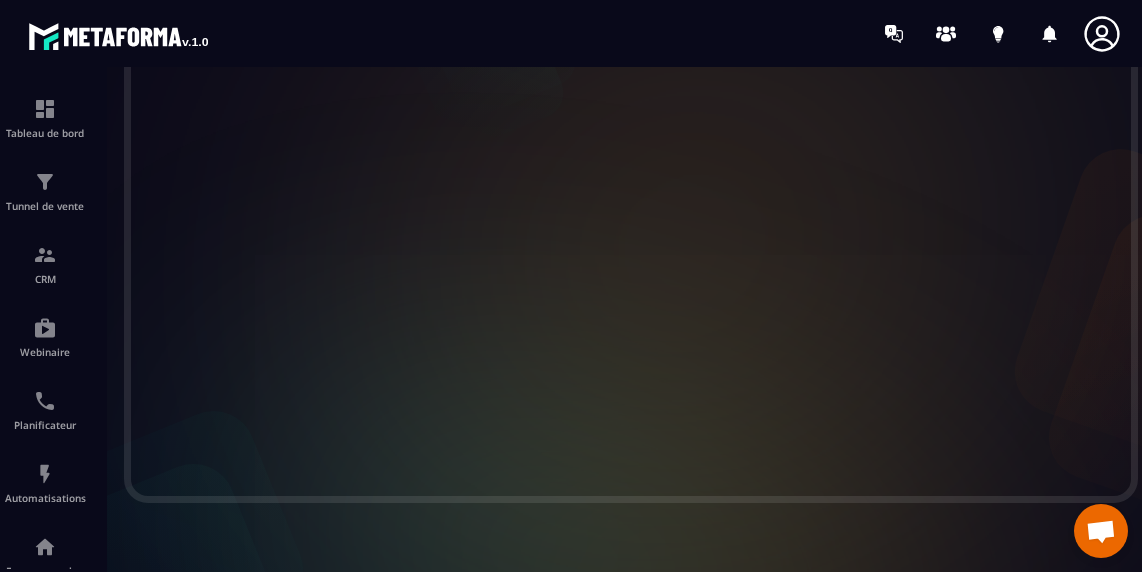 click 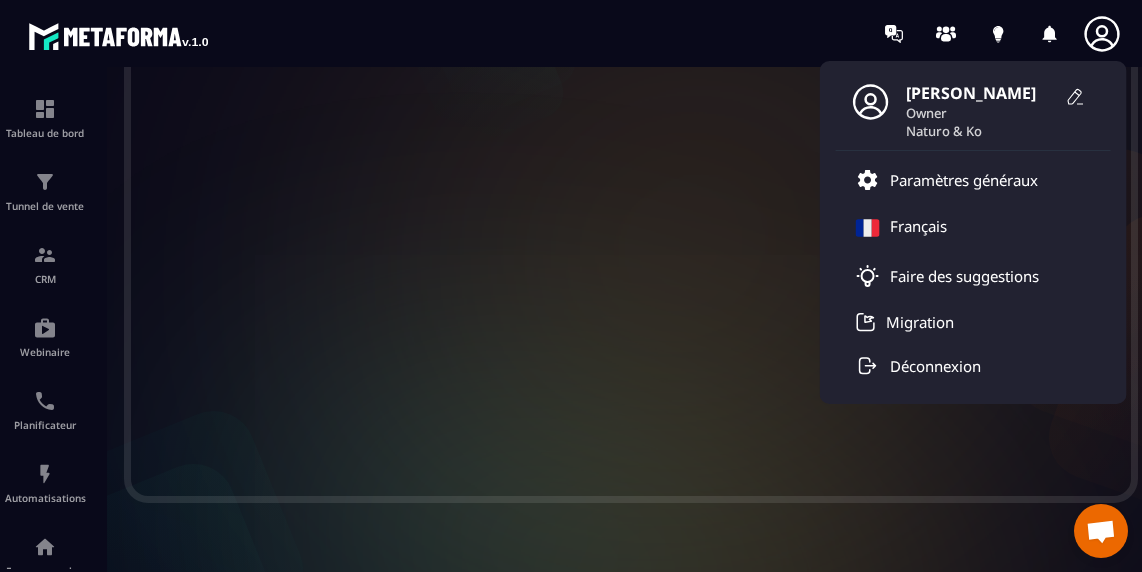 click on "[PERSON_NAME]" at bounding box center [981, 93] 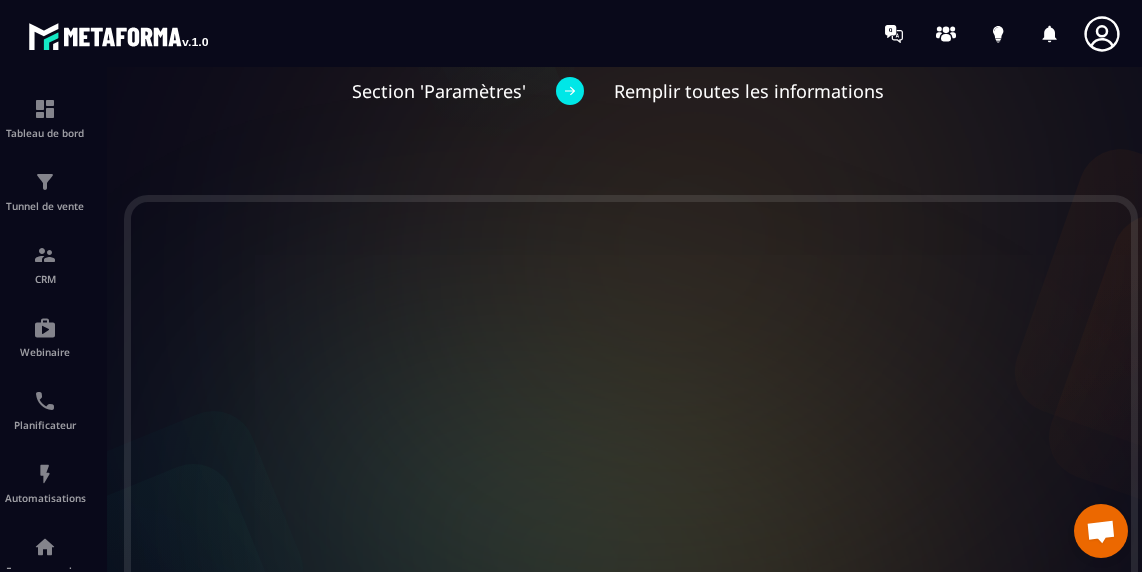 scroll, scrollTop: 257, scrollLeft: 0, axis: vertical 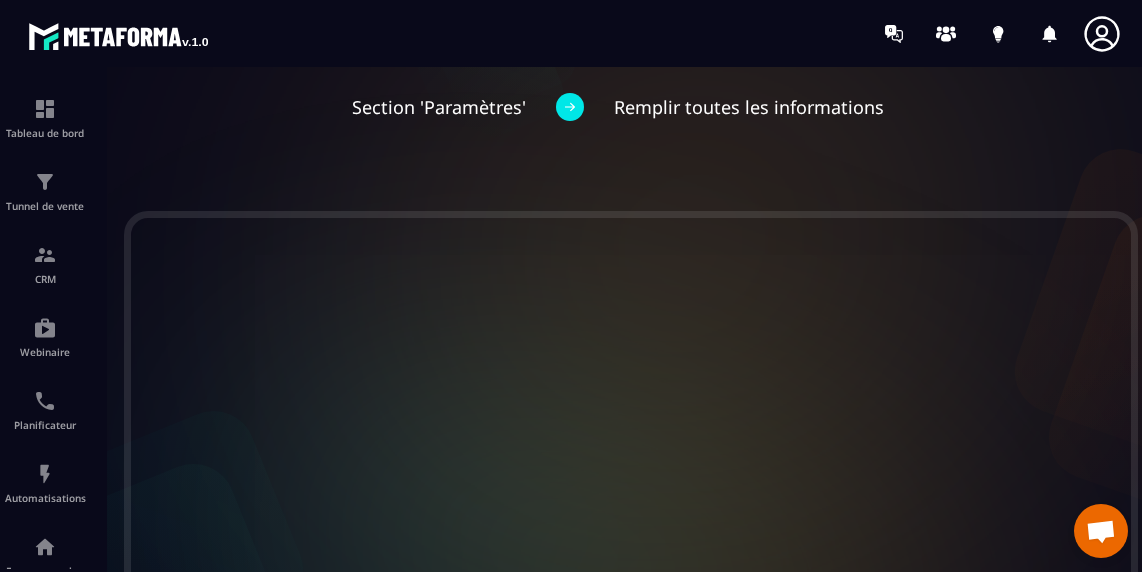 click on "1/20 Étapes d'intégration Étape suivante Paramètre de votre Entreprise Cliquez sur votre photo de profil Paramètres généraux Section 'Paramètres' Remplir toutes les informations" at bounding box center [628, 319] 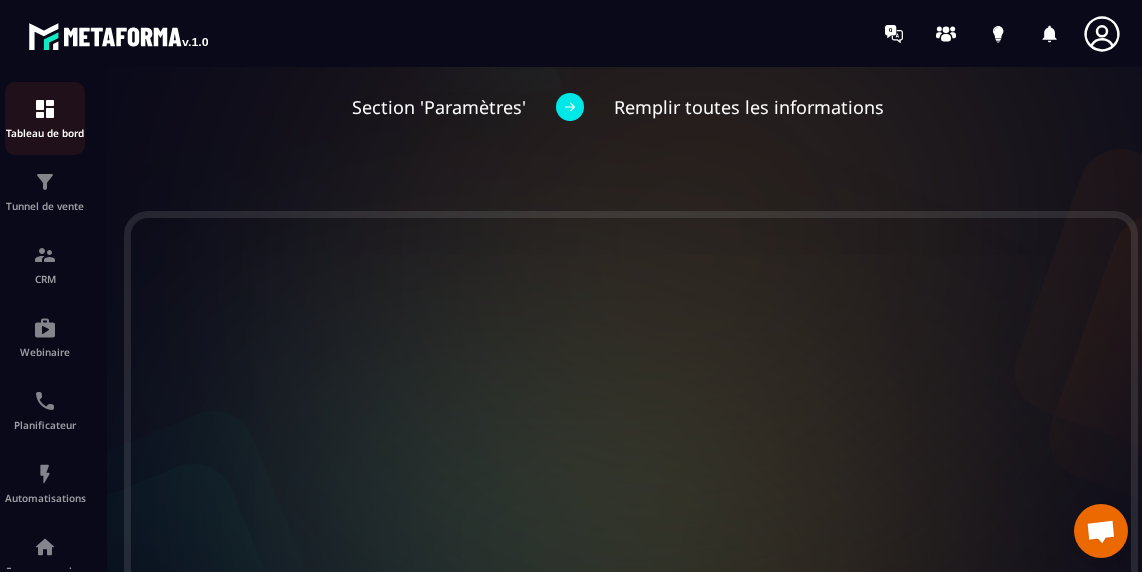 click on "Tableau de bord" at bounding box center [45, 118] 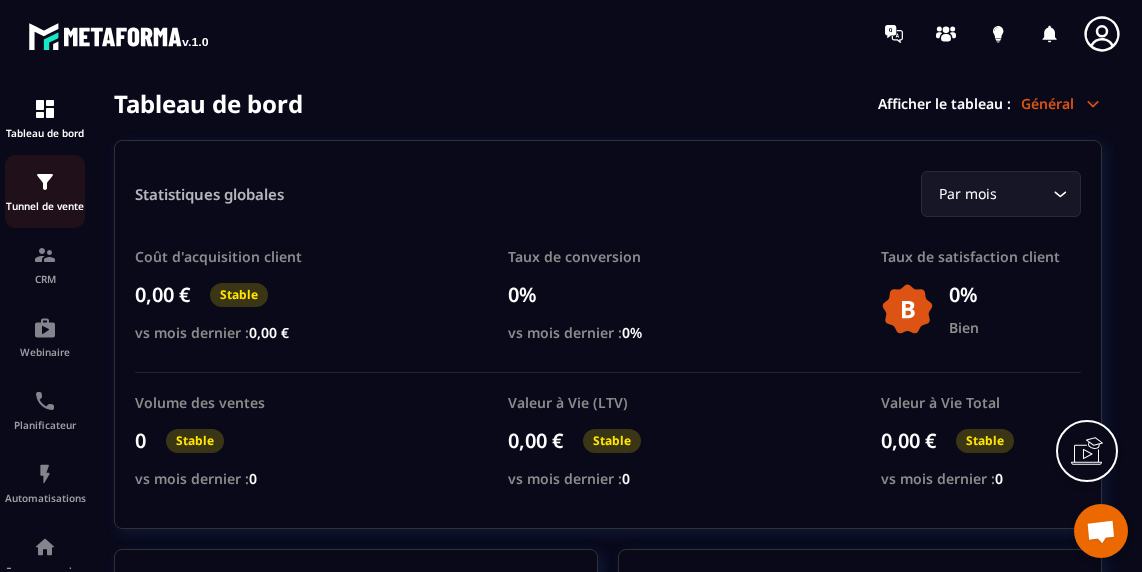 click at bounding box center [45, 182] 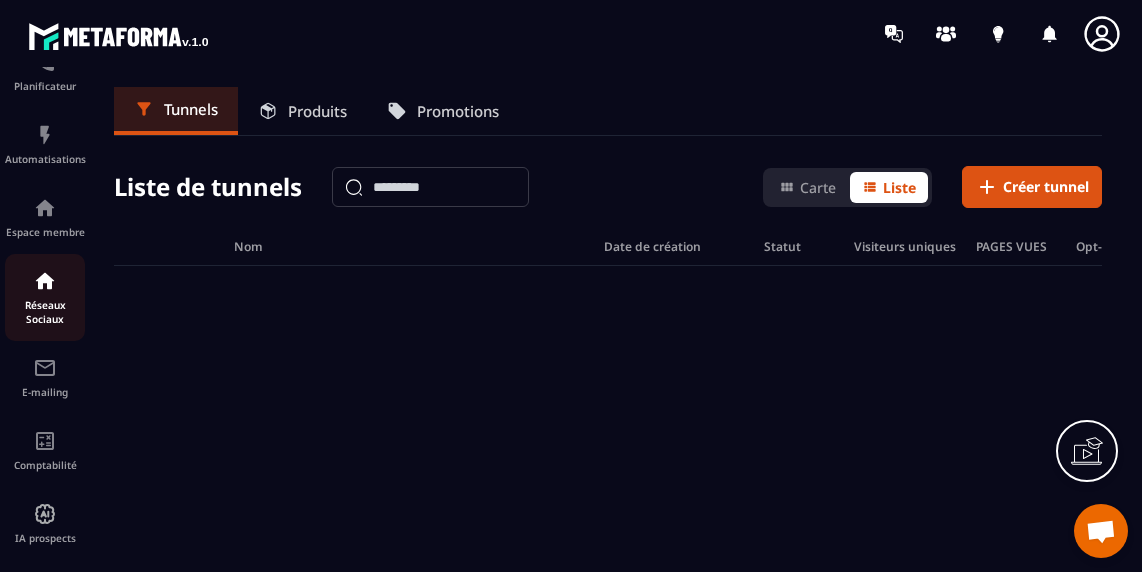 scroll, scrollTop: 354, scrollLeft: 0, axis: vertical 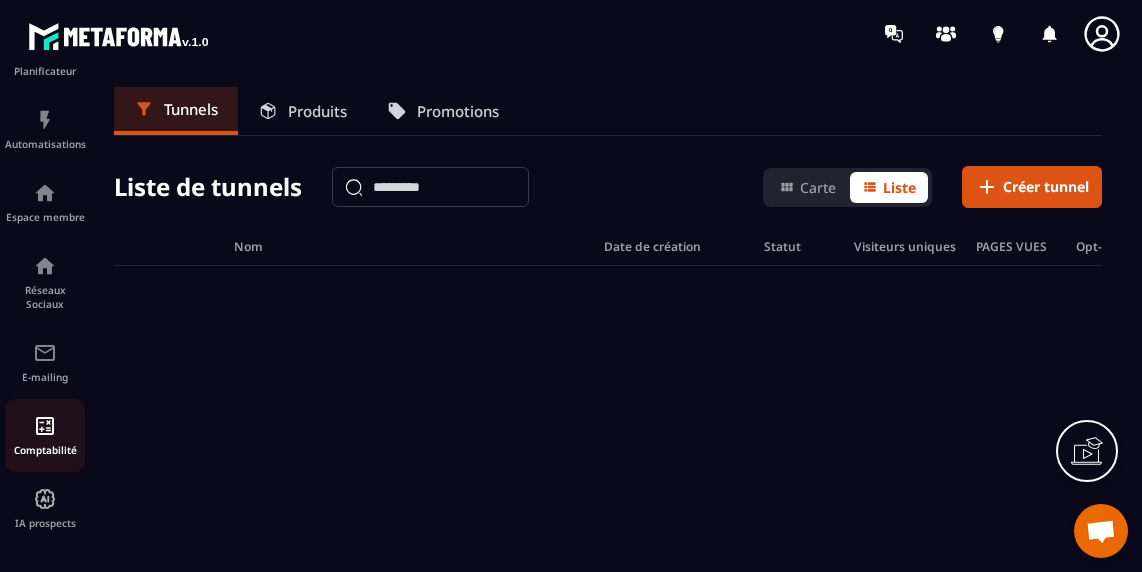 click at bounding box center (45, 426) 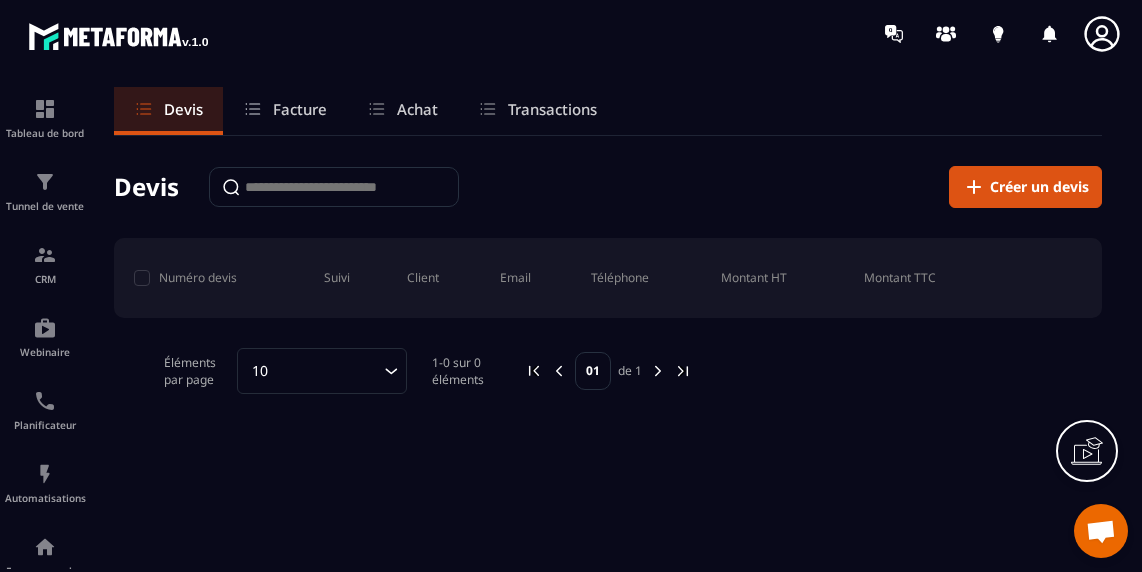 click on "Facture" at bounding box center (300, 109) 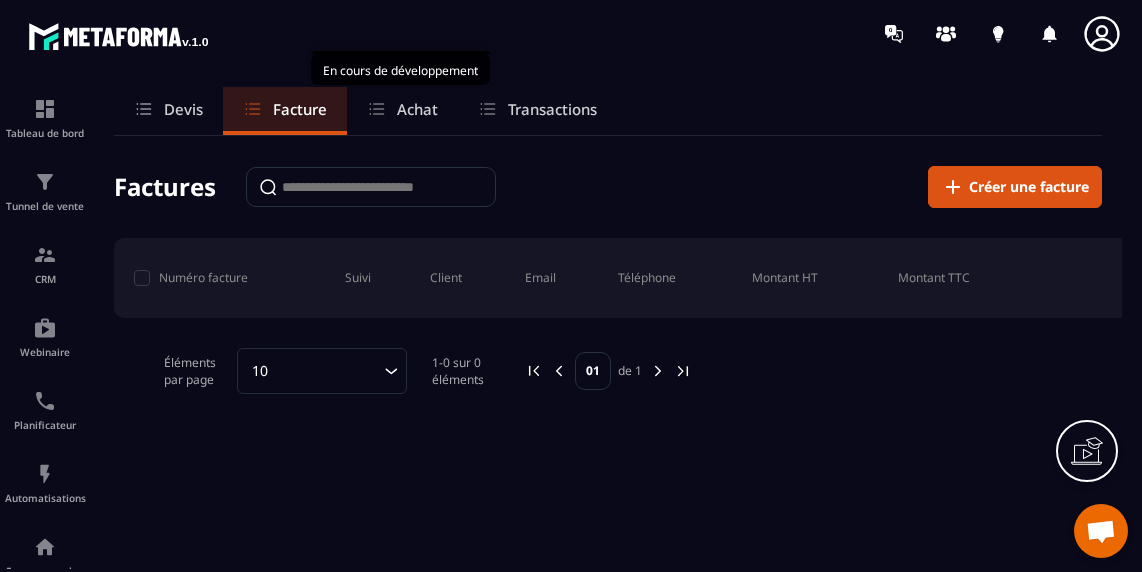 click on "Achat" at bounding box center [417, 109] 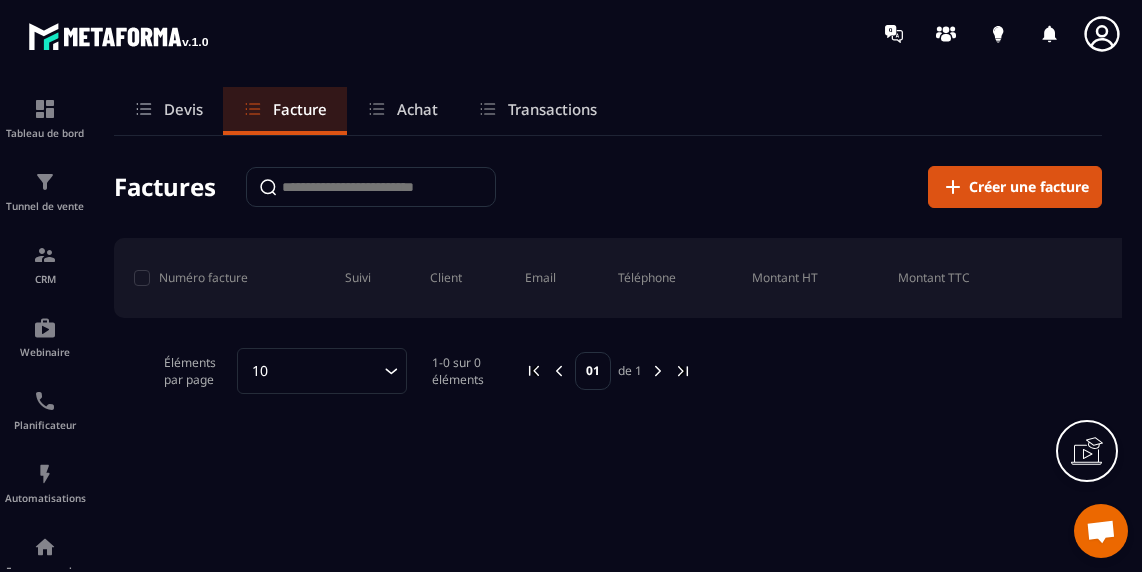 click on "Achat" at bounding box center (417, 109) 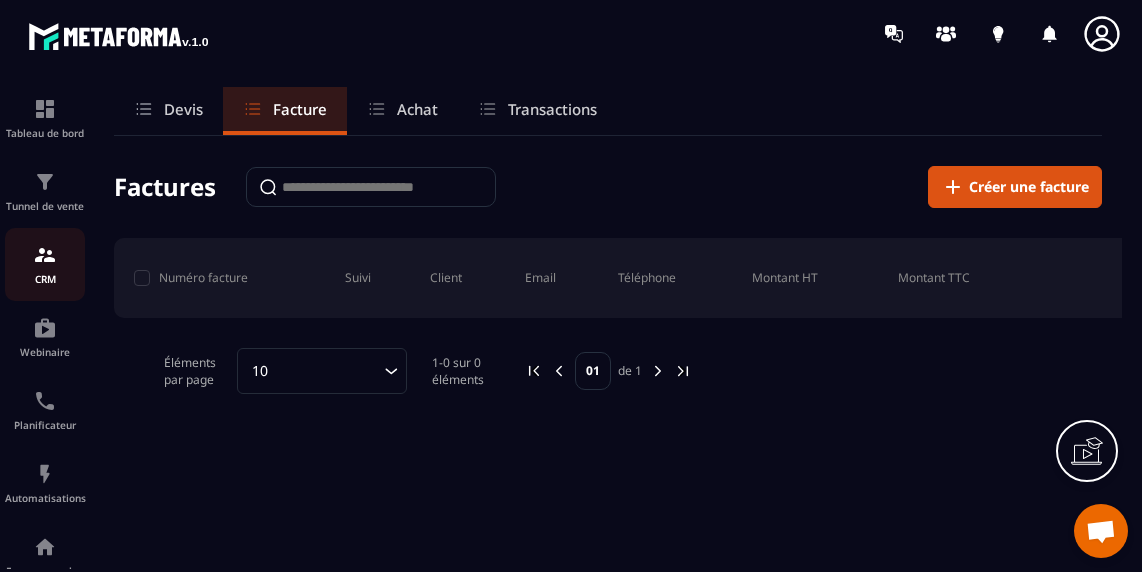 click on "CRM" at bounding box center [45, 264] 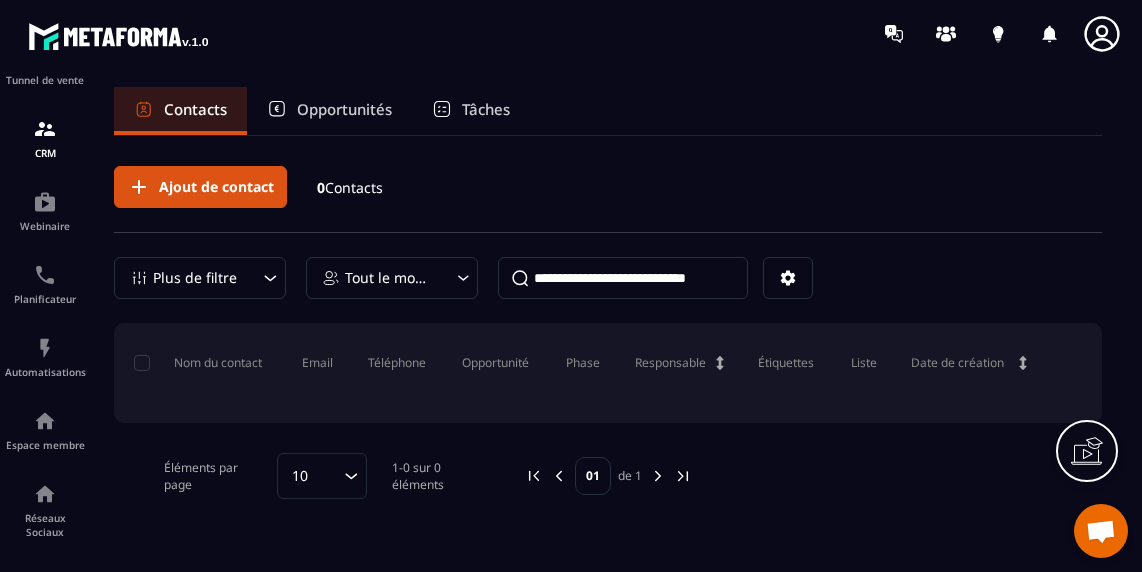 scroll, scrollTop: 149, scrollLeft: 0, axis: vertical 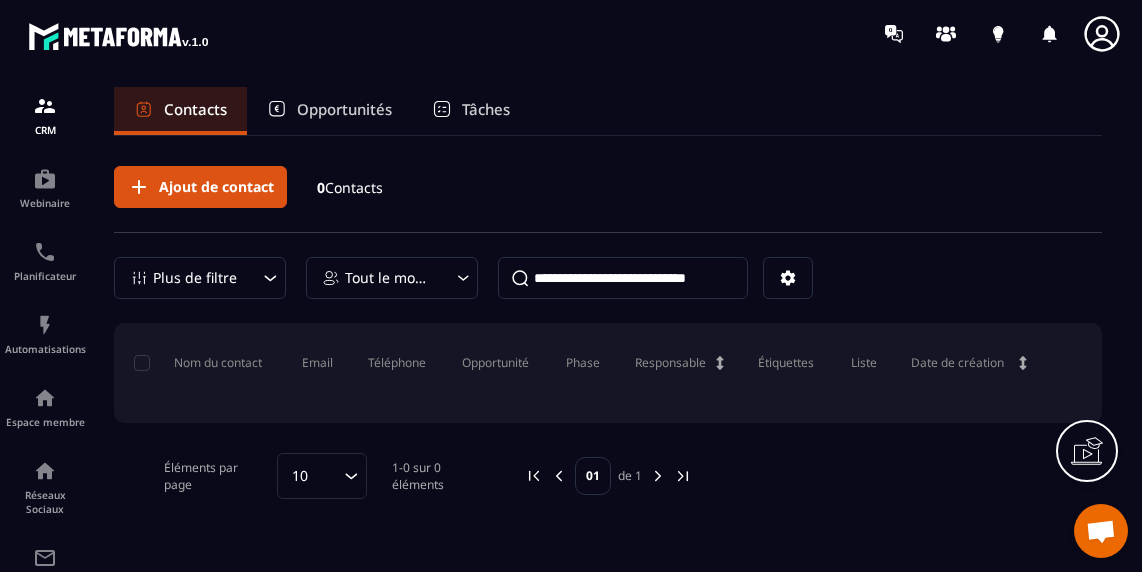 click on "Planificateur" at bounding box center [45, 276] 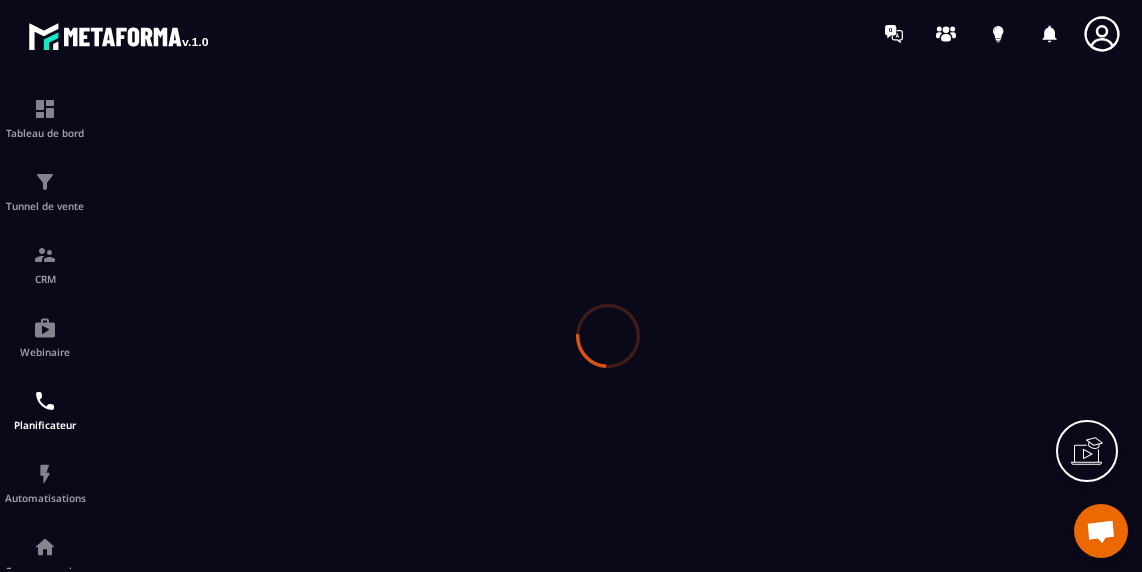 scroll, scrollTop: 0, scrollLeft: 0, axis: both 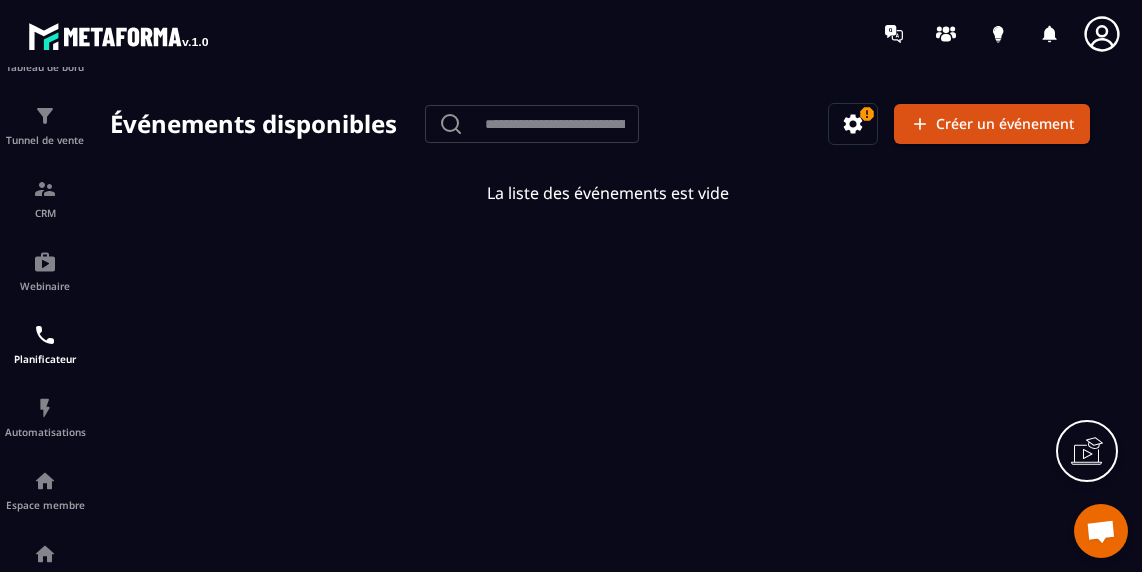 click 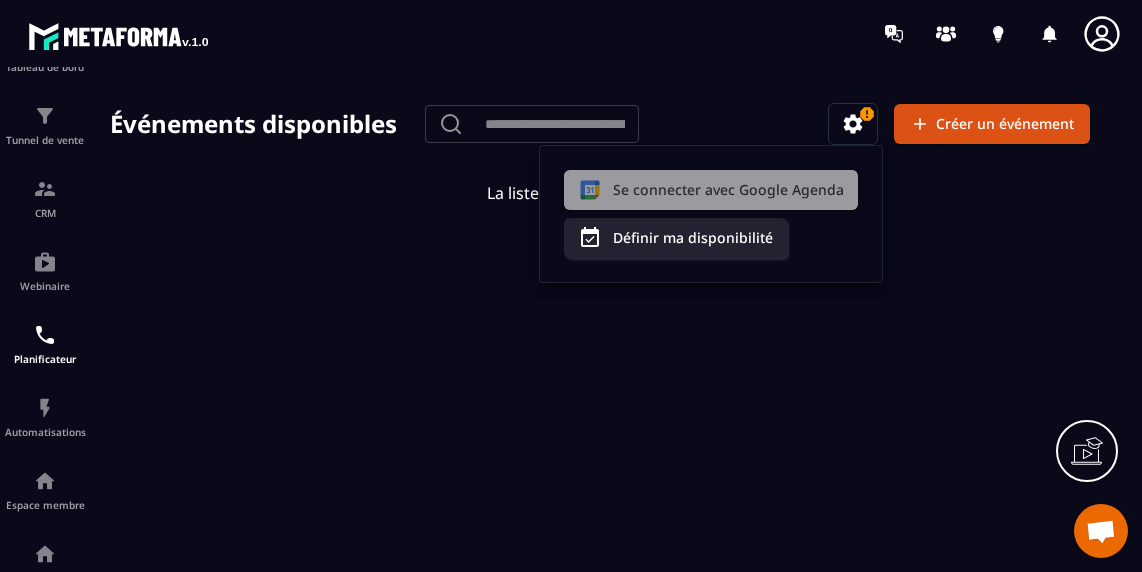 click on "Se connecter avec Google Agenda" at bounding box center [711, 190] 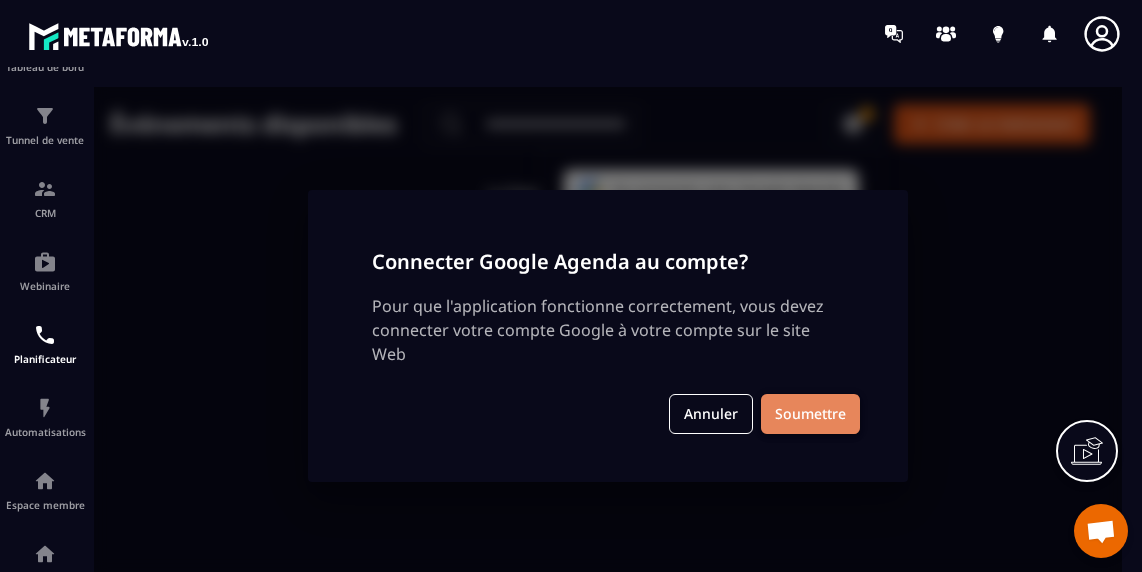 click on "Soumettre" at bounding box center (810, 414) 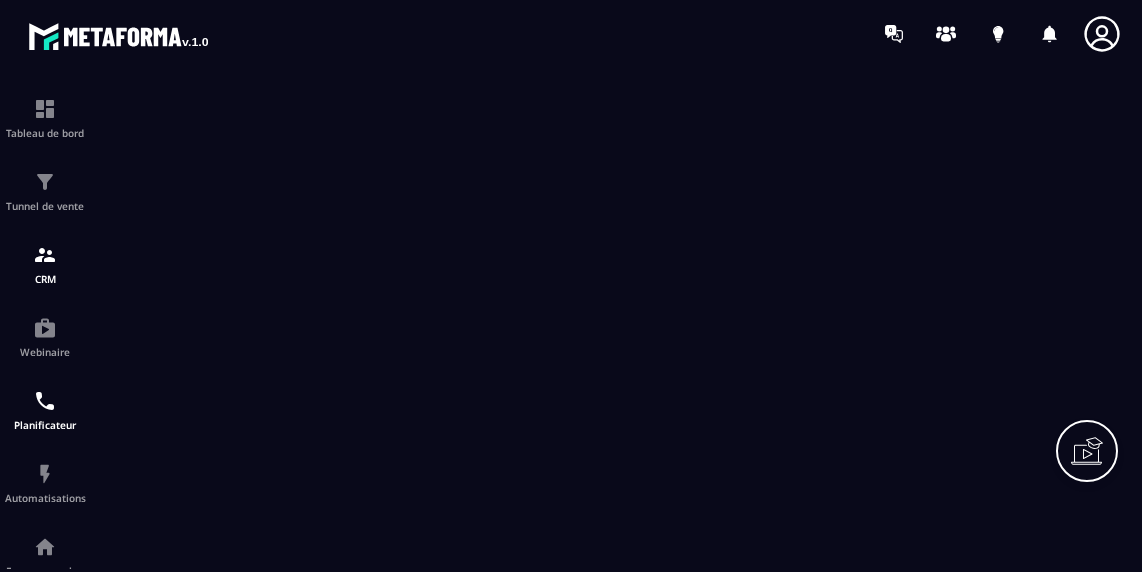 scroll, scrollTop: 0, scrollLeft: 0, axis: both 